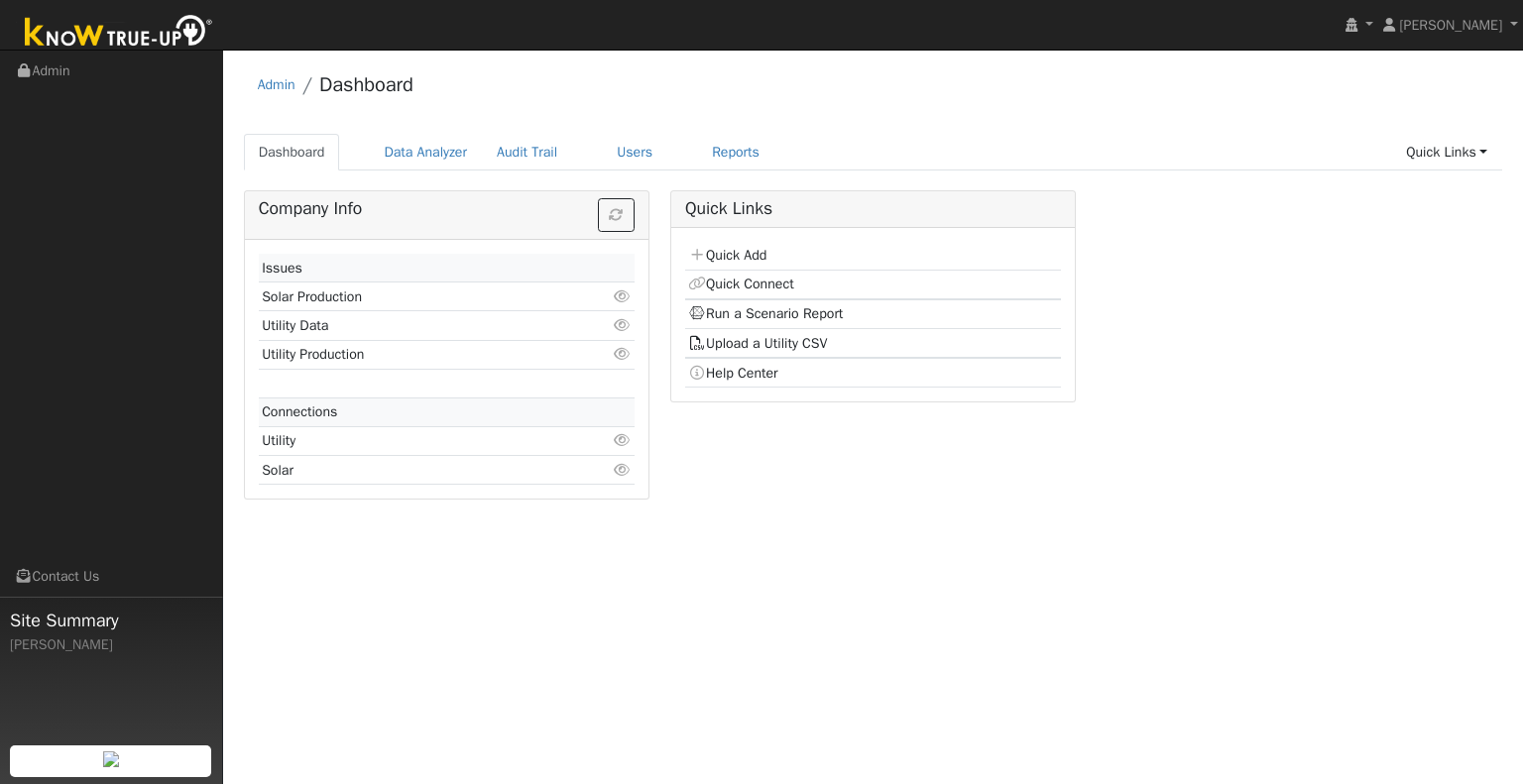 scroll, scrollTop: 0, scrollLeft: 0, axis: both 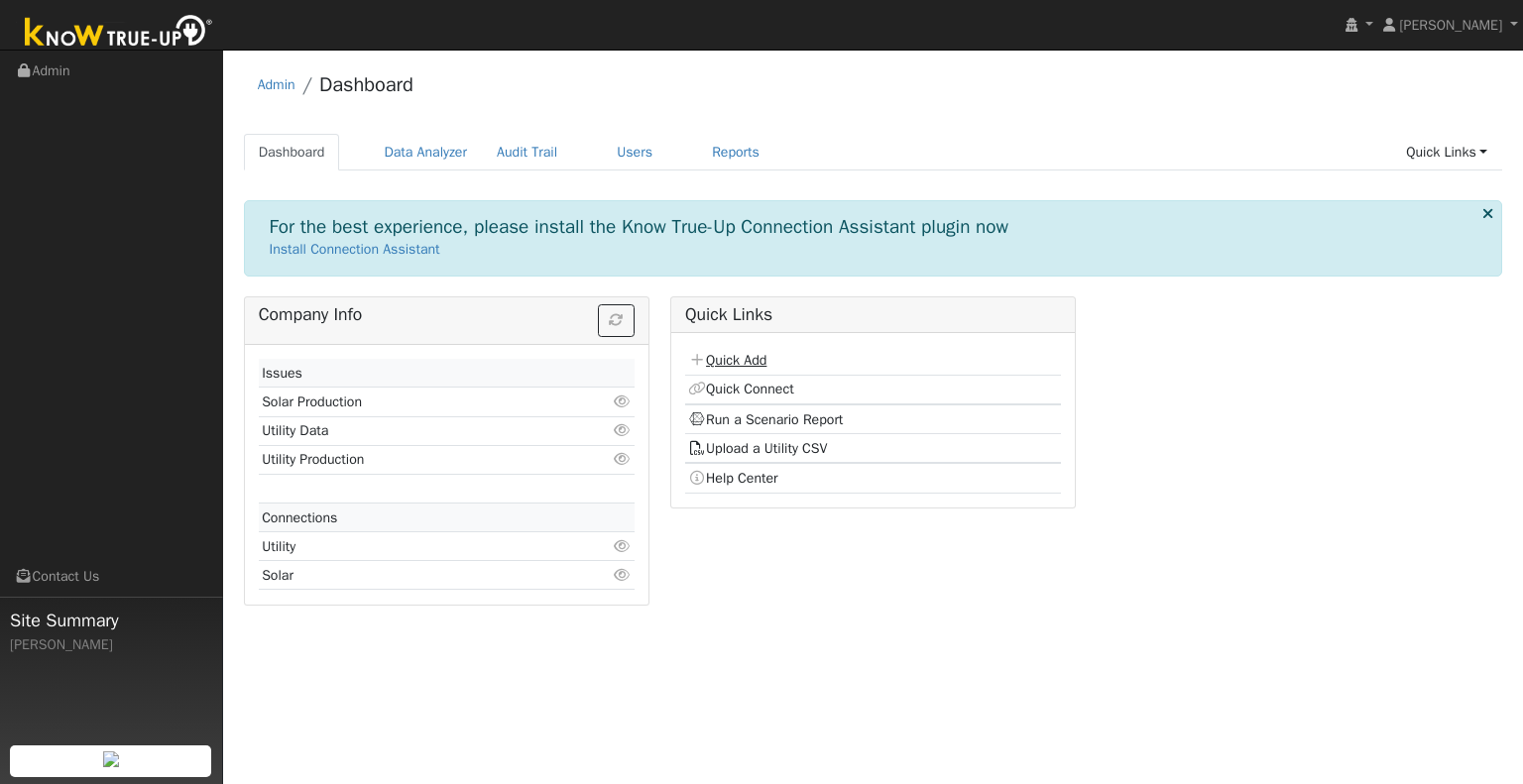 click on "Quick Add" at bounding box center [727, 360] 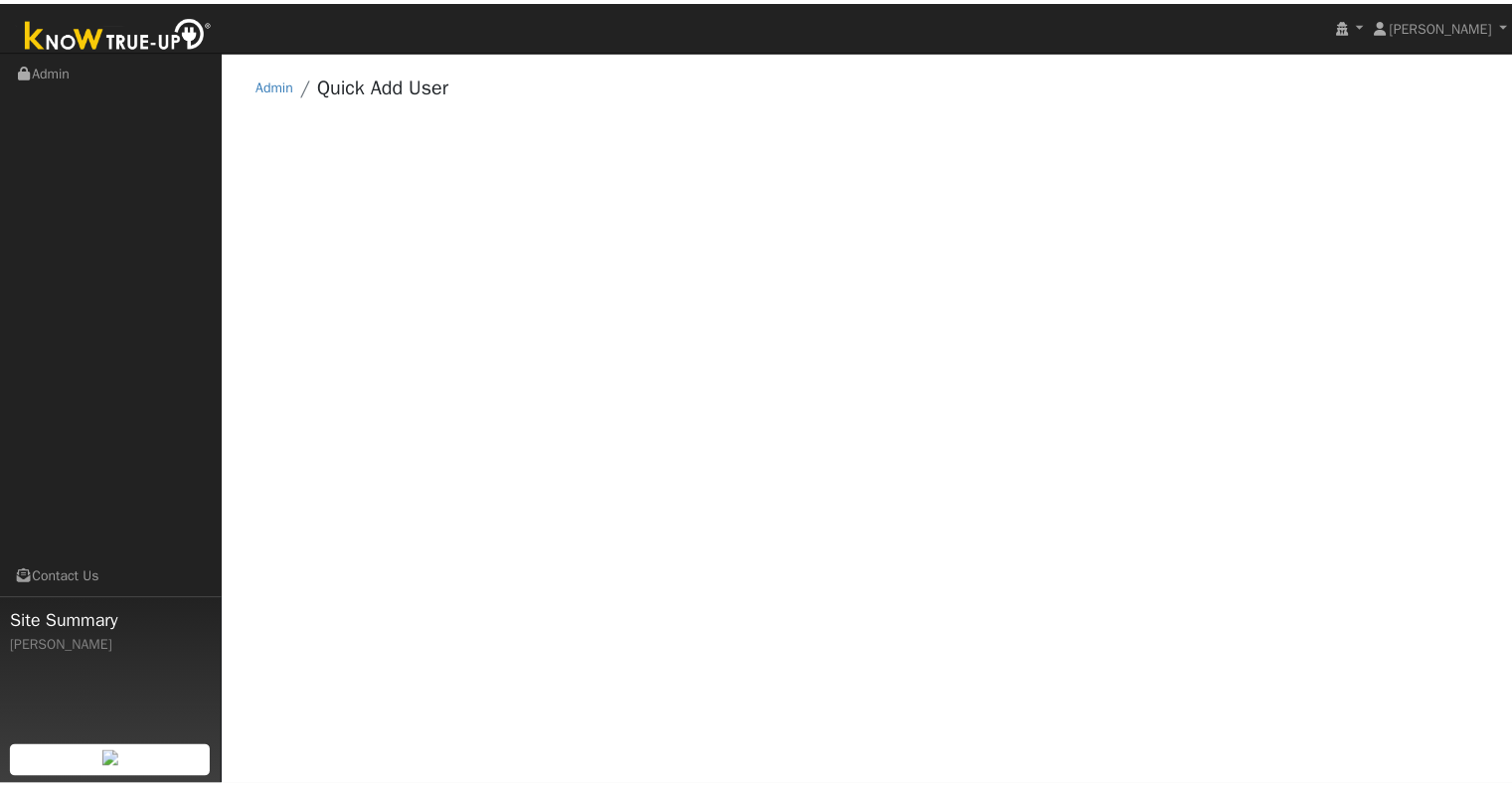 scroll, scrollTop: 0, scrollLeft: 0, axis: both 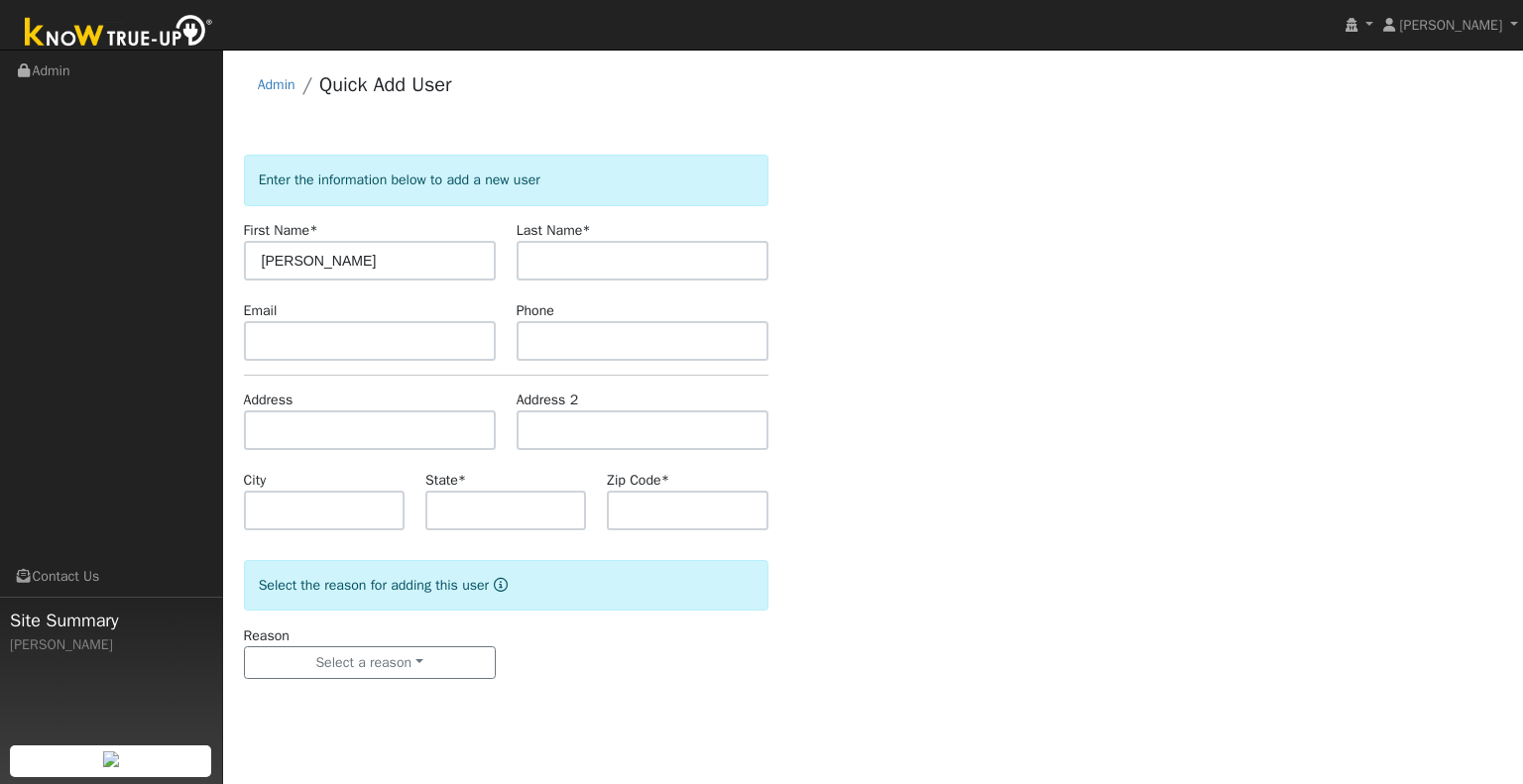 type on "[PERSON_NAME]" 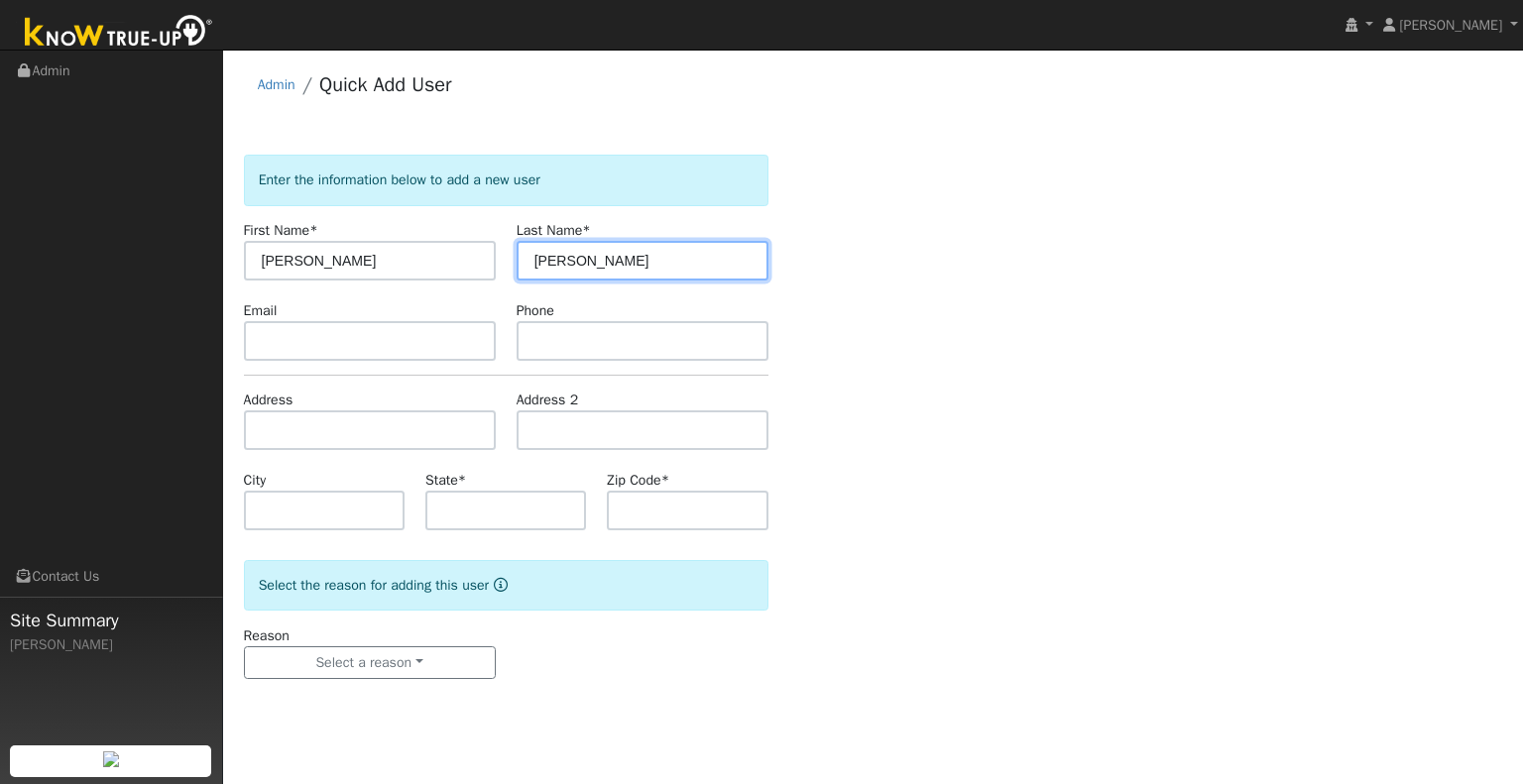 type on "[PERSON_NAME]" 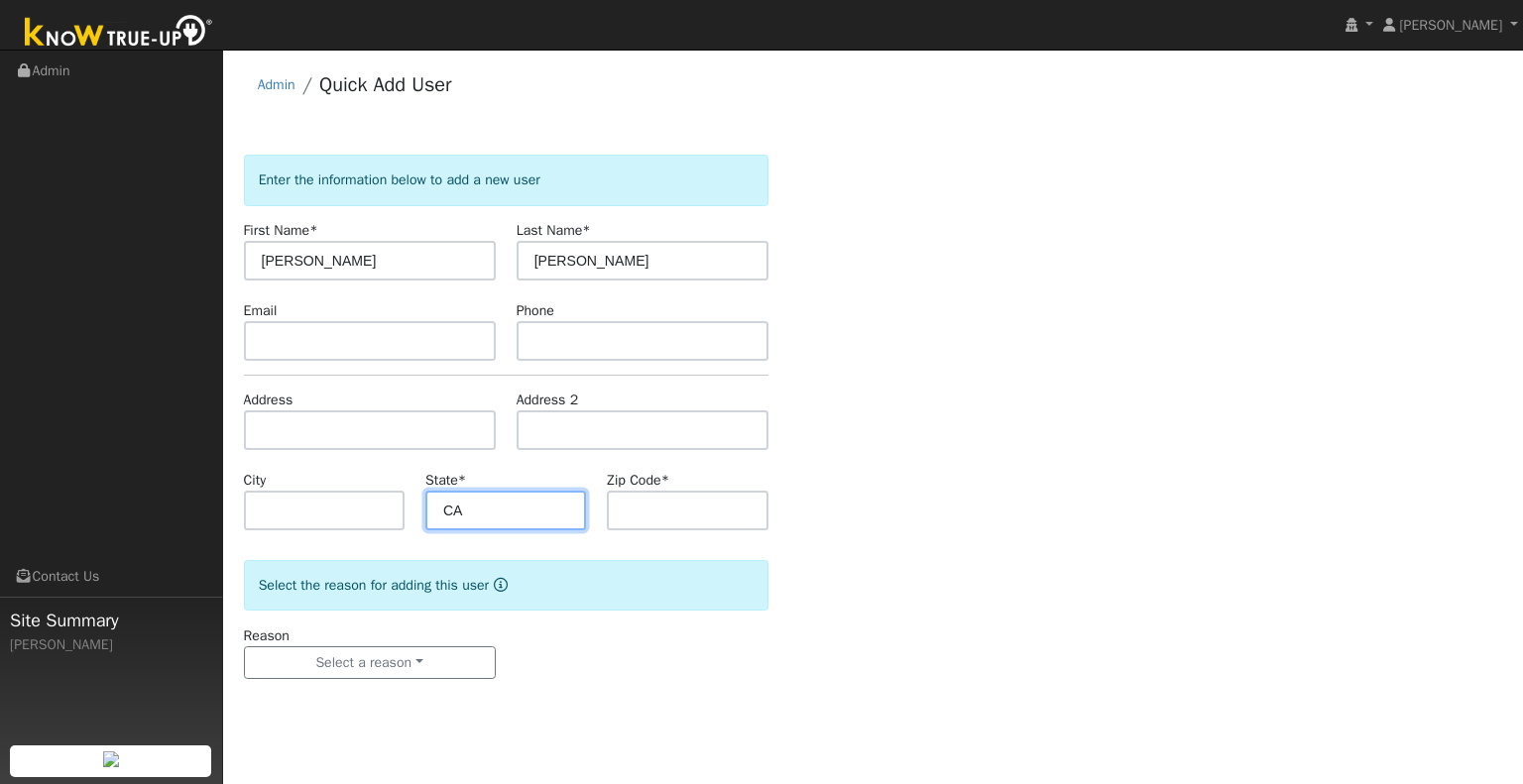 type on "CA" 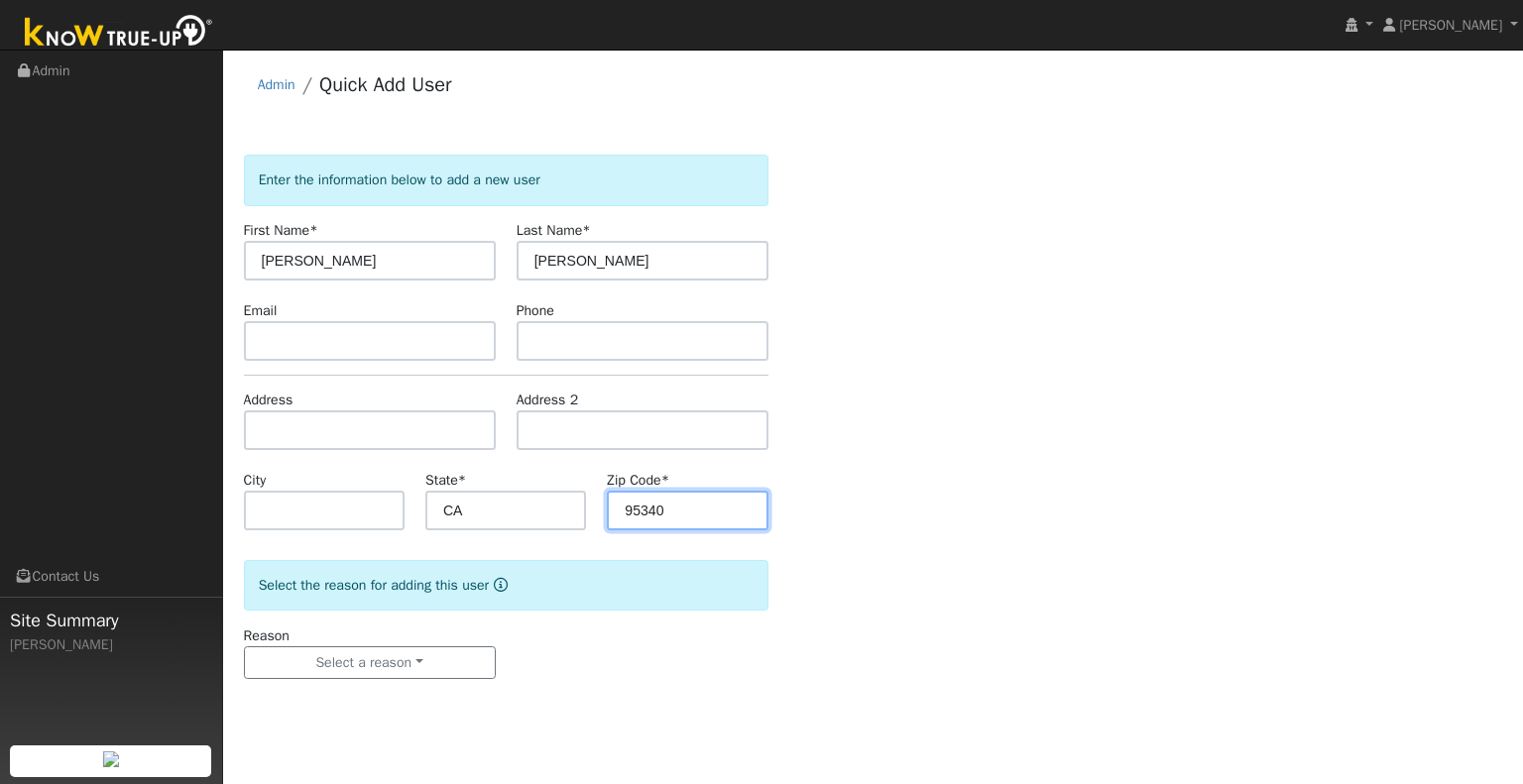 type on "95340" 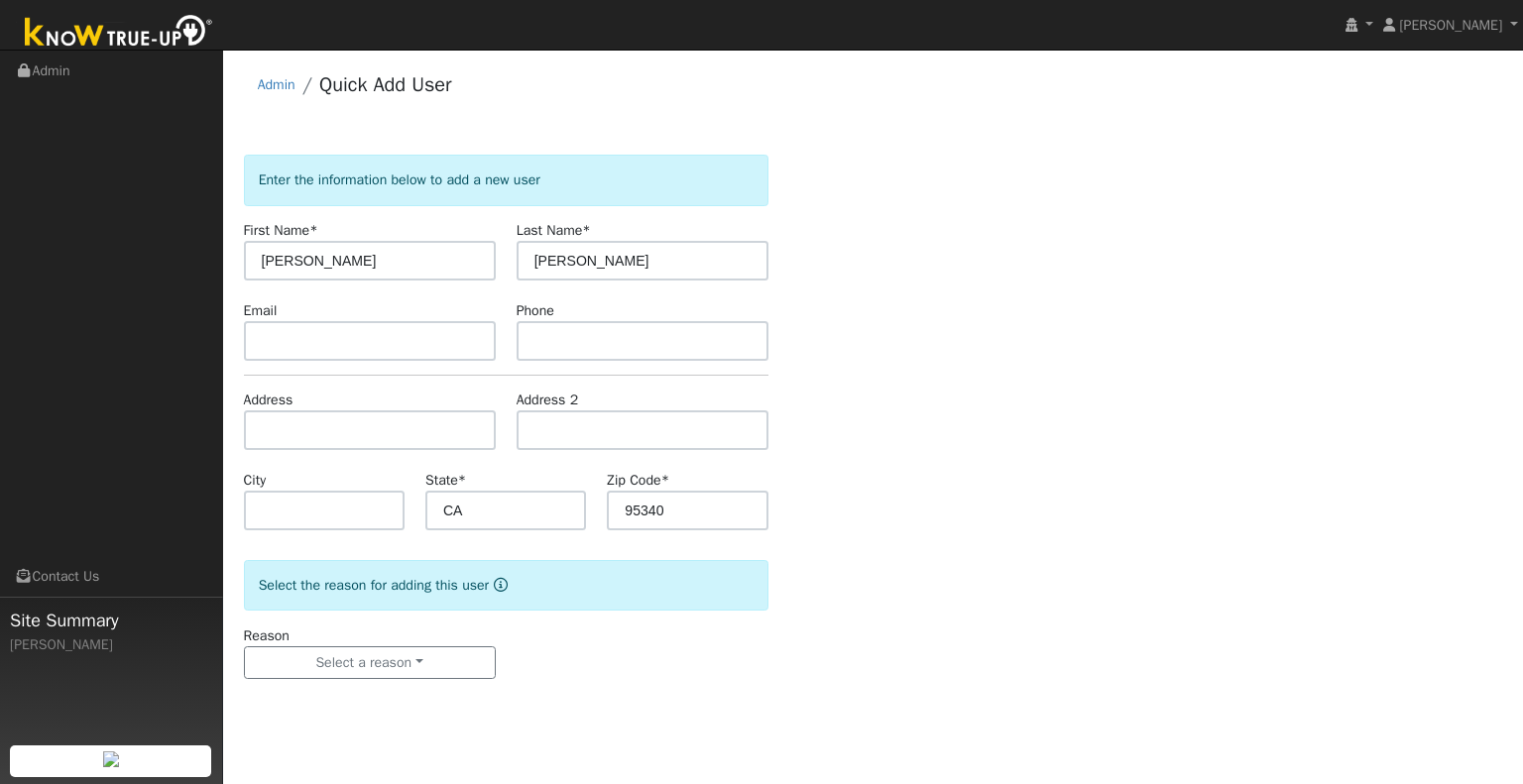 click on "Enter the information below to add a new user First Name  * John Last Name  * Spangler Email Phone Address Address 2 City State  * CA Zip Code  * 95340  Select the reason for adding this user  Reason Select a reason New lead New customer adding solar New customer has solar Settings Salesperson Requested Utility Requested Inverter Enable Access Email Notifications No Emails No Emails Weekly Emails Monthly Emails" 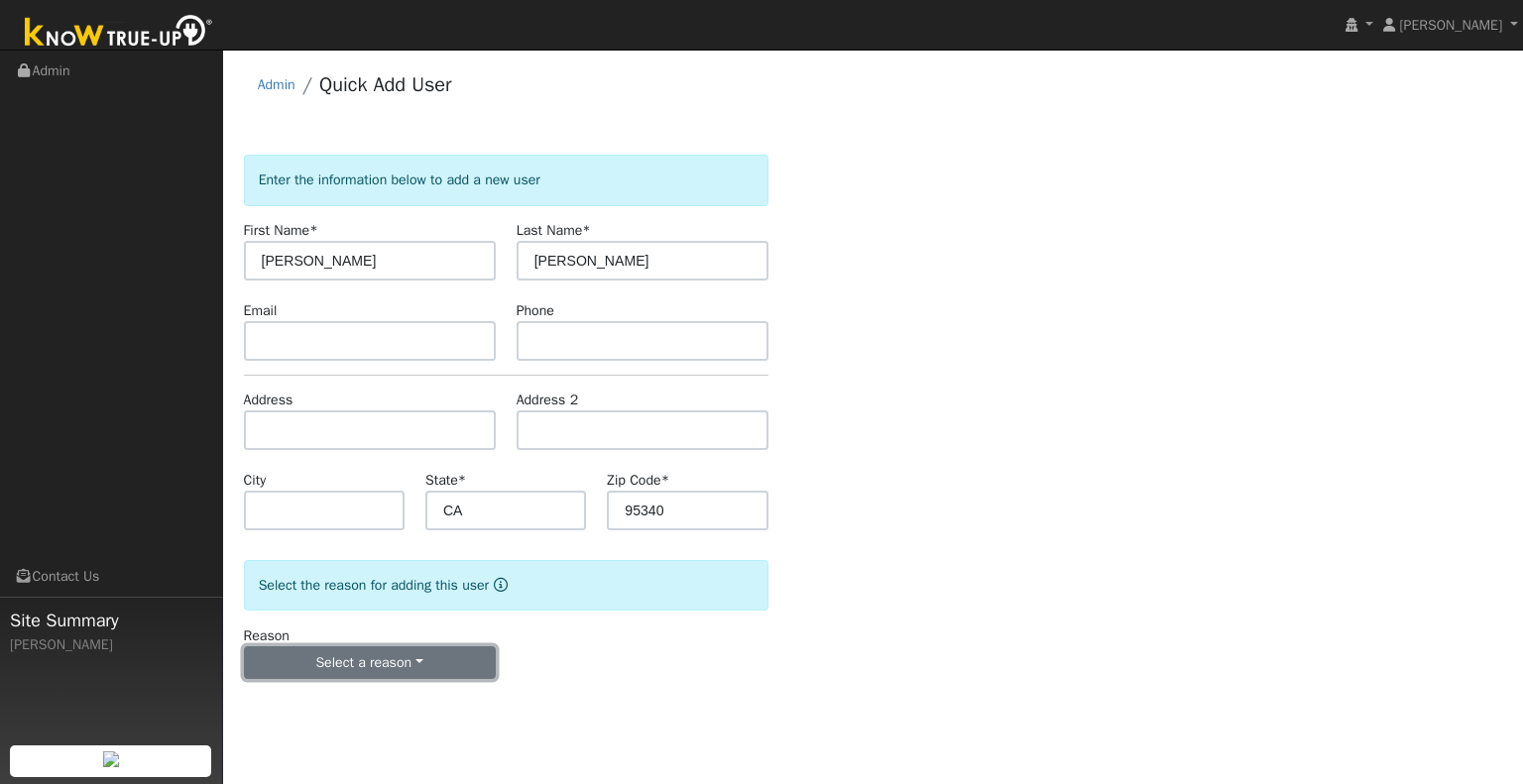 click on "Select a reason" at bounding box center (370, 663) 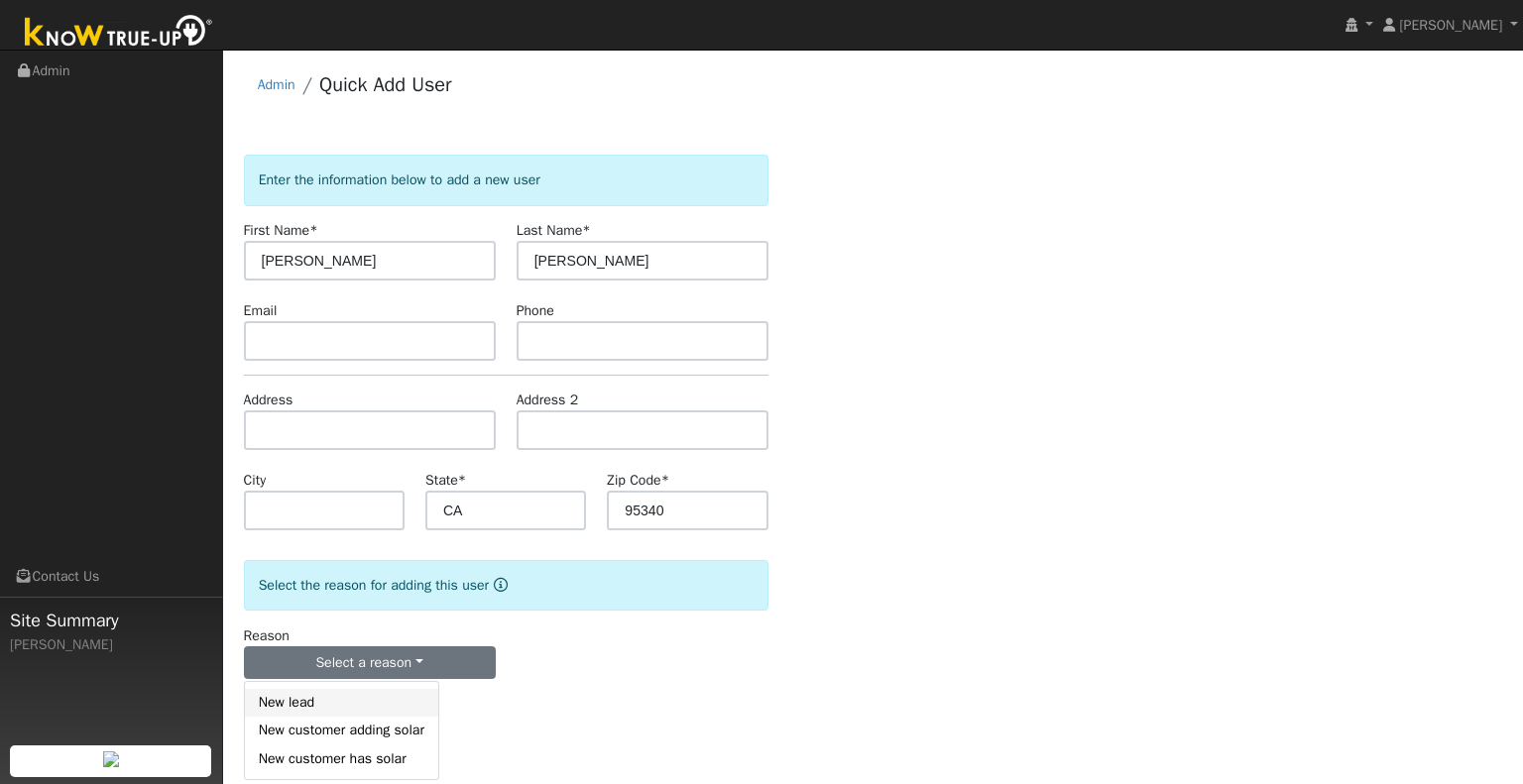 click on "New lead" at bounding box center (341, 703) 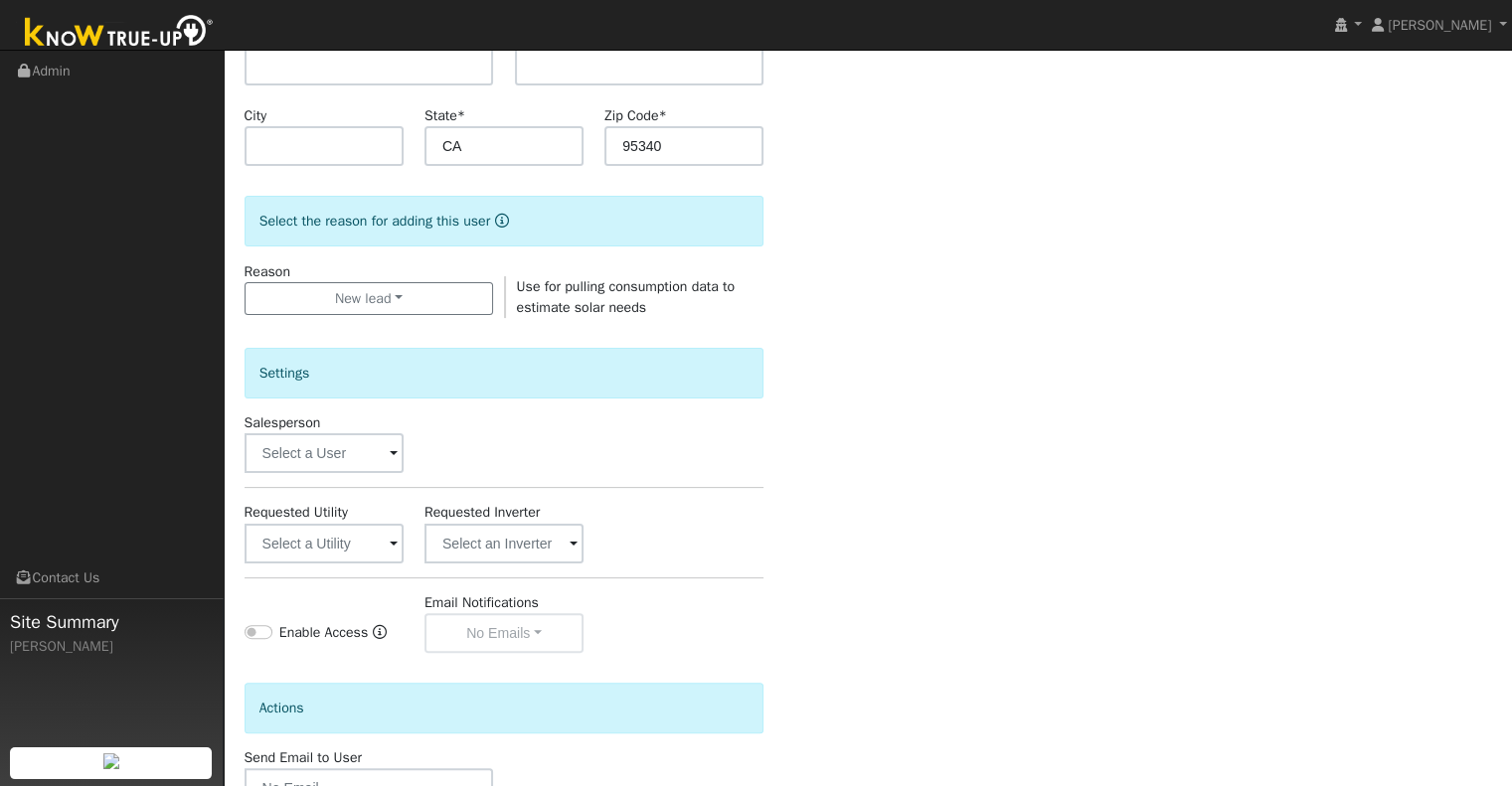 scroll, scrollTop: 397, scrollLeft: 0, axis: vertical 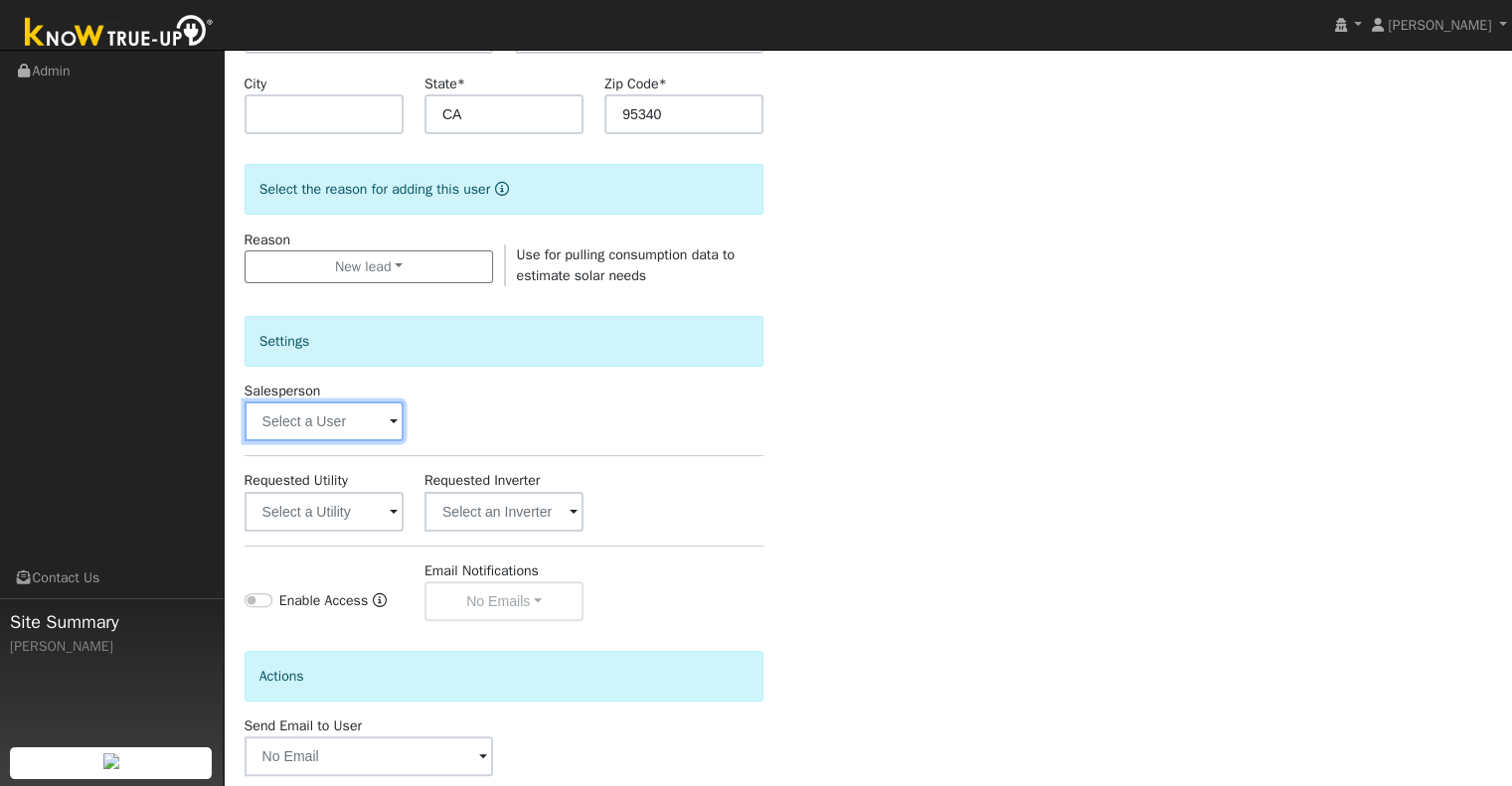 click at bounding box center (324, 421) 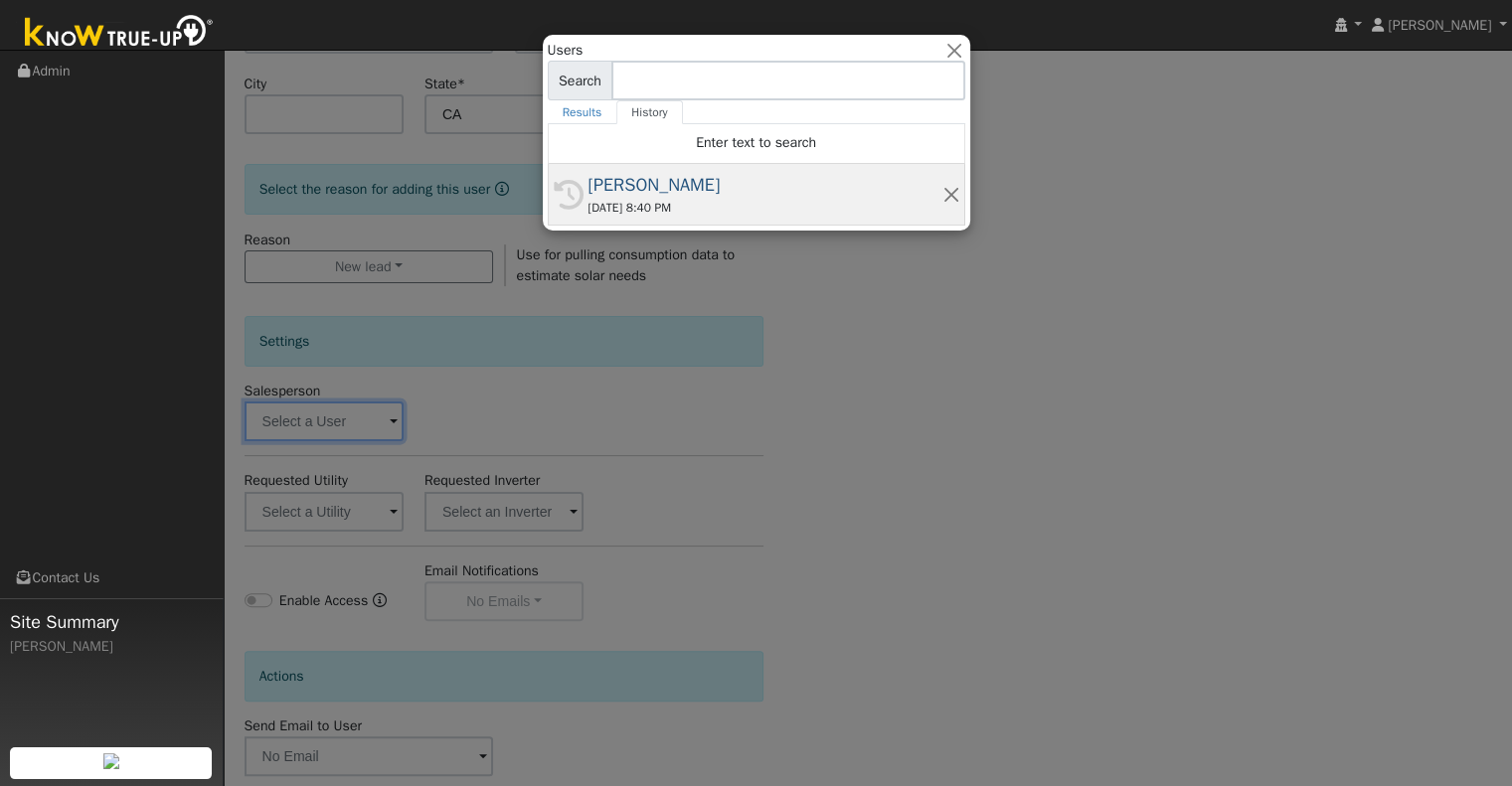click on "[PERSON_NAME]" at bounding box center [765, 185] 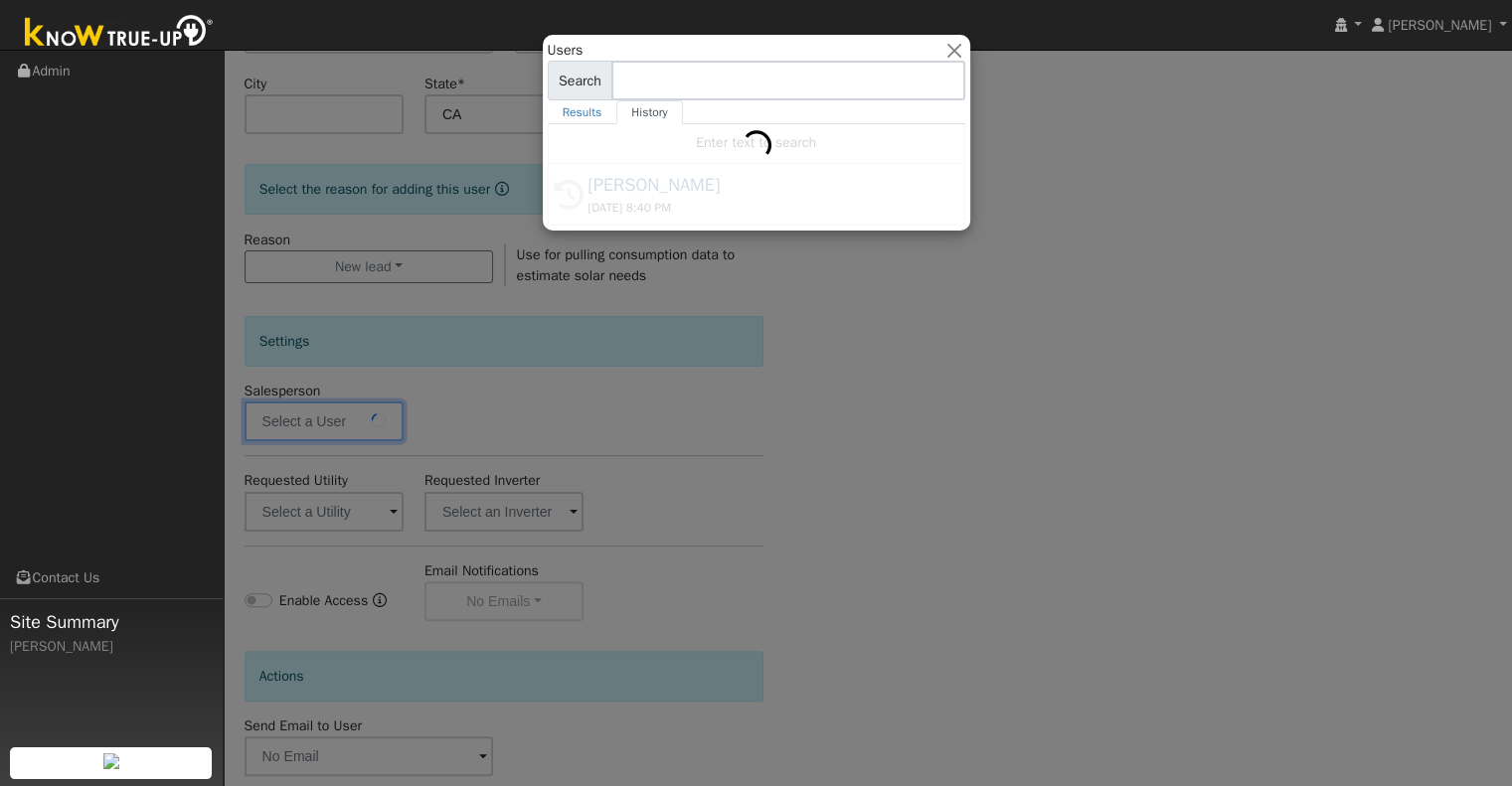 type on "[PERSON_NAME]" 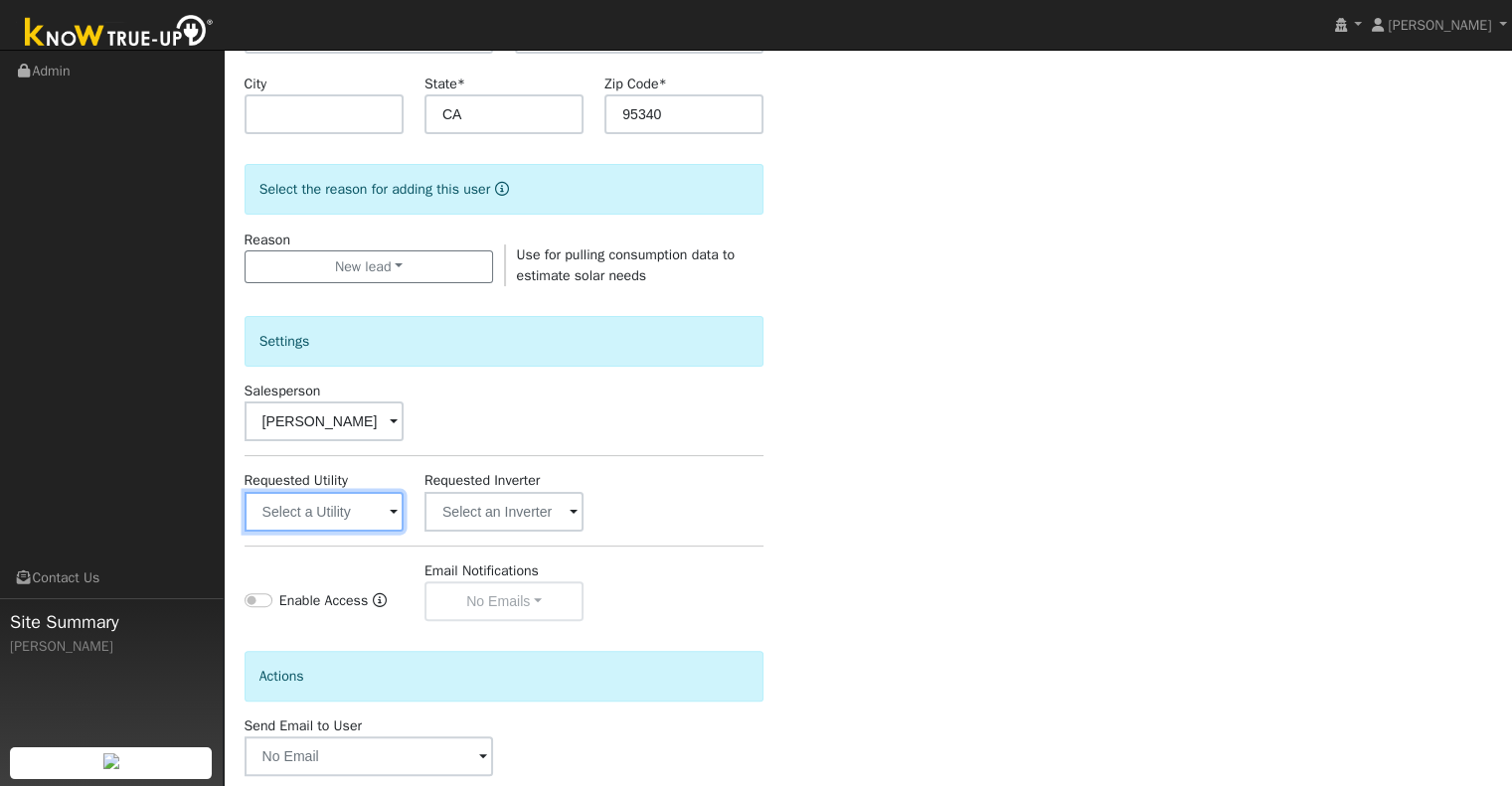 click at bounding box center [324, 512] 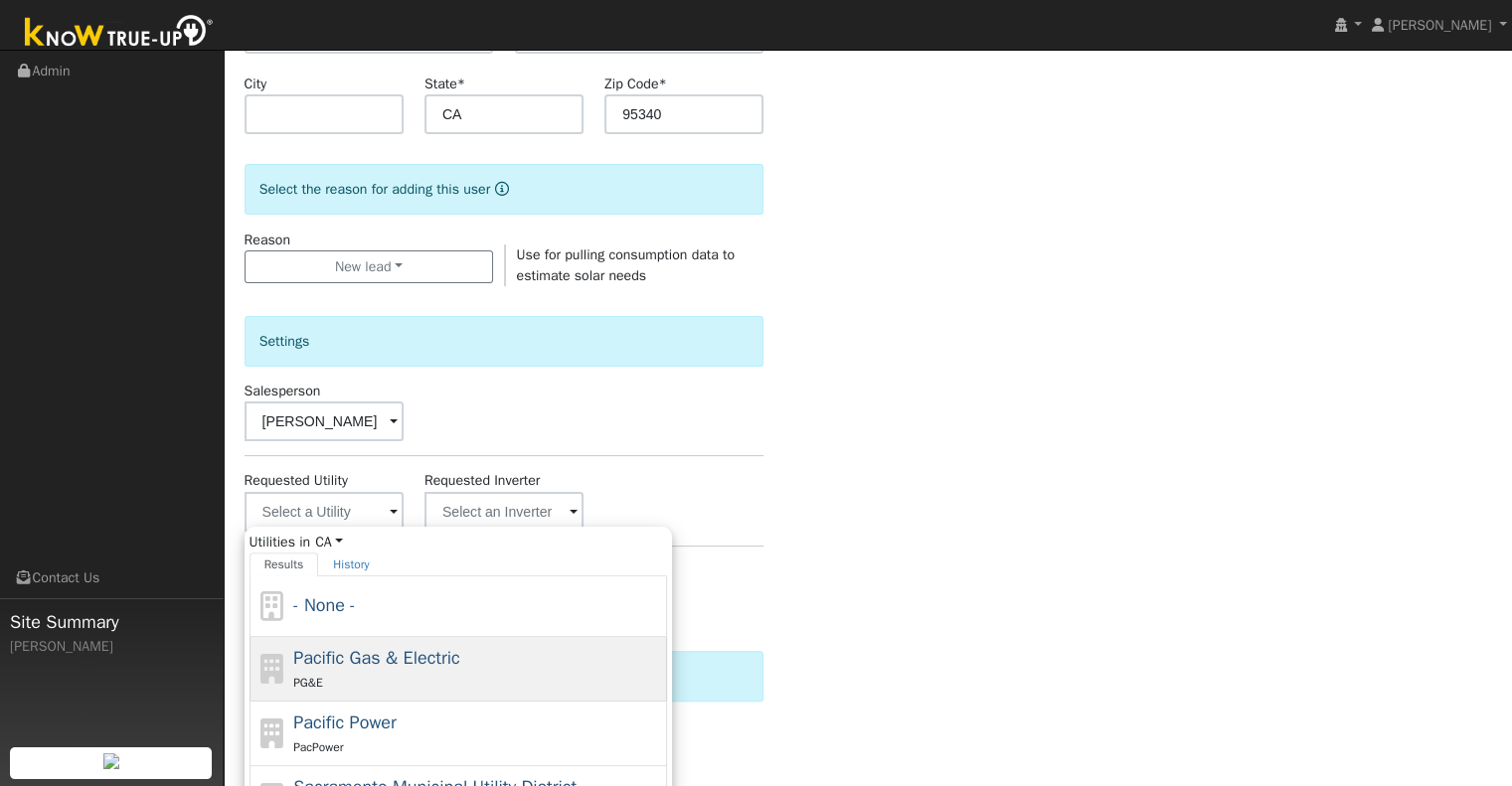 click on "Pacific Gas & Electric PG&E" at bounding box center (477, 669) 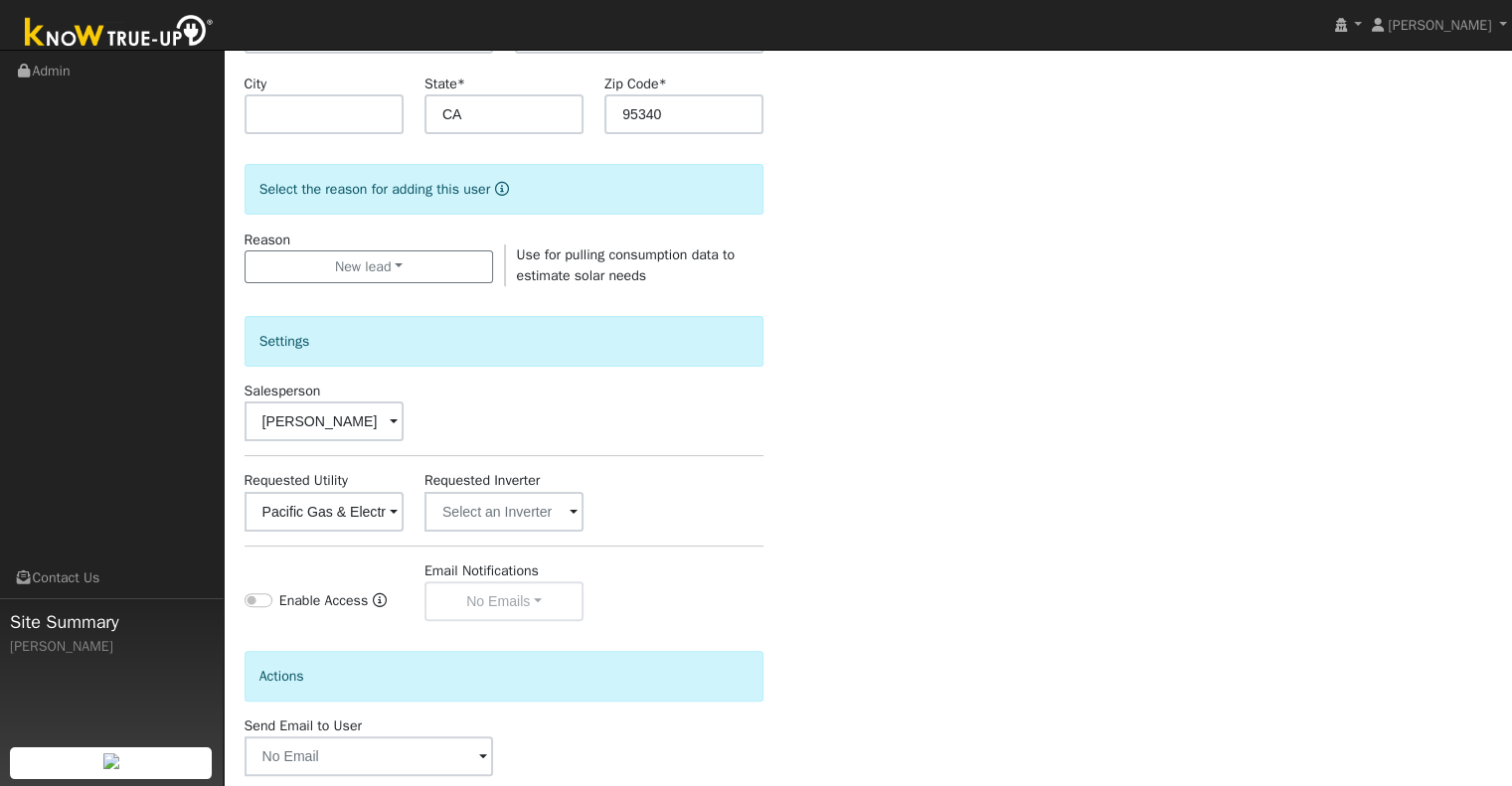 scroll, scrollTop: 498, scrollLeft: 0, axis: vertical 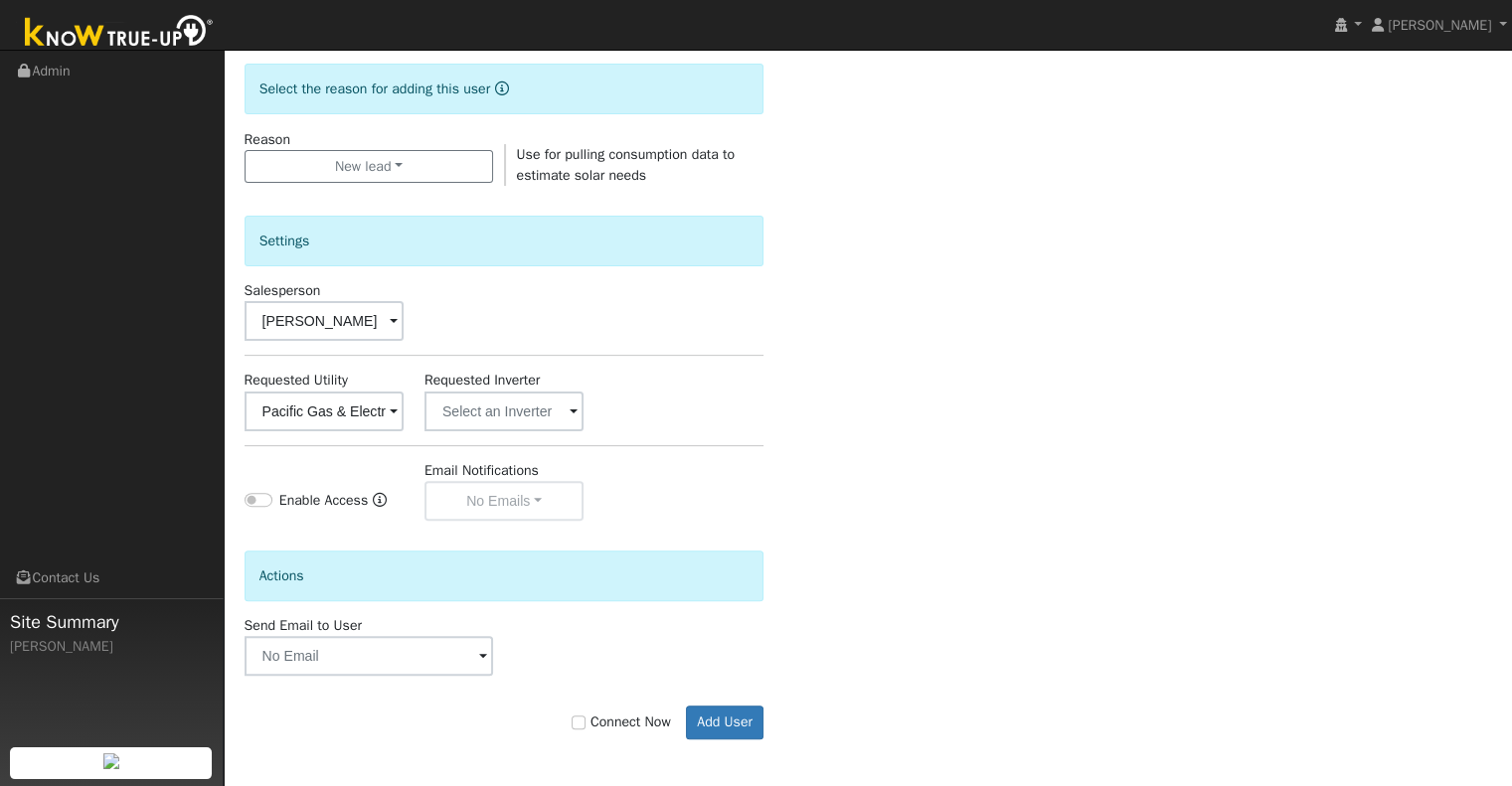 click on "Connect Now" at bounding box center (621, 721) 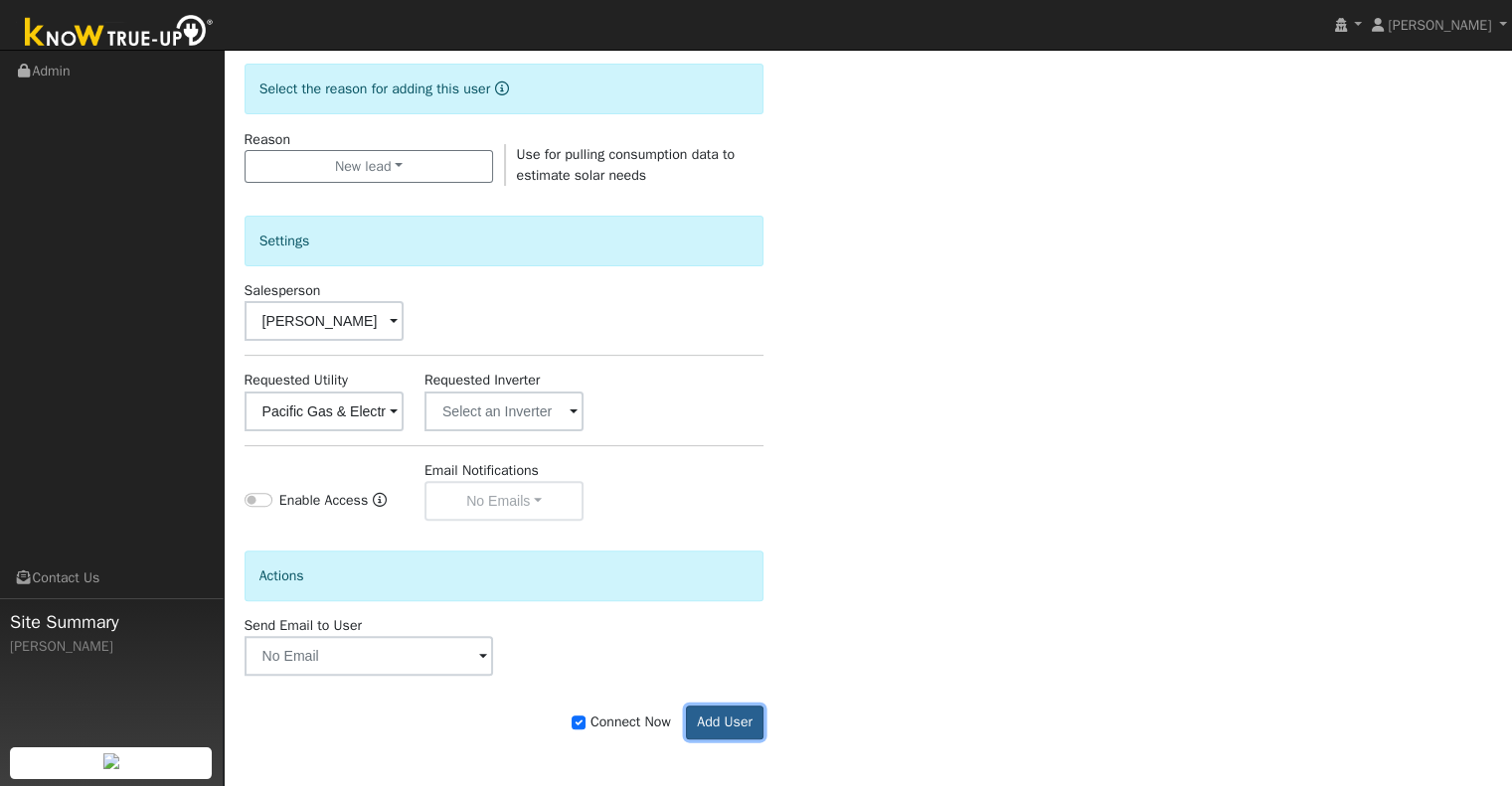 click on "Add User" at bounding box center (725, 722) 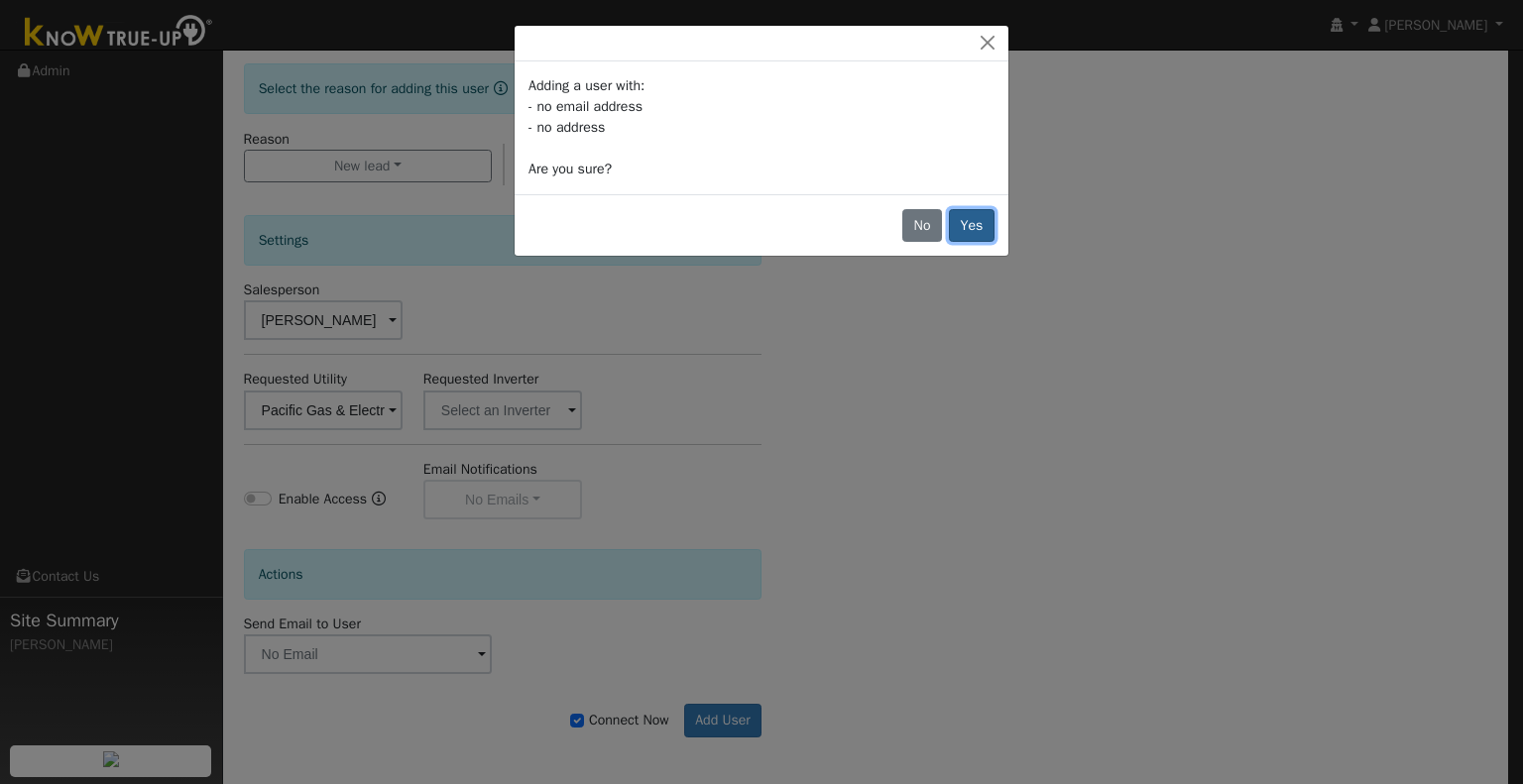 click on "Yes" at bounding box center [972, 226] 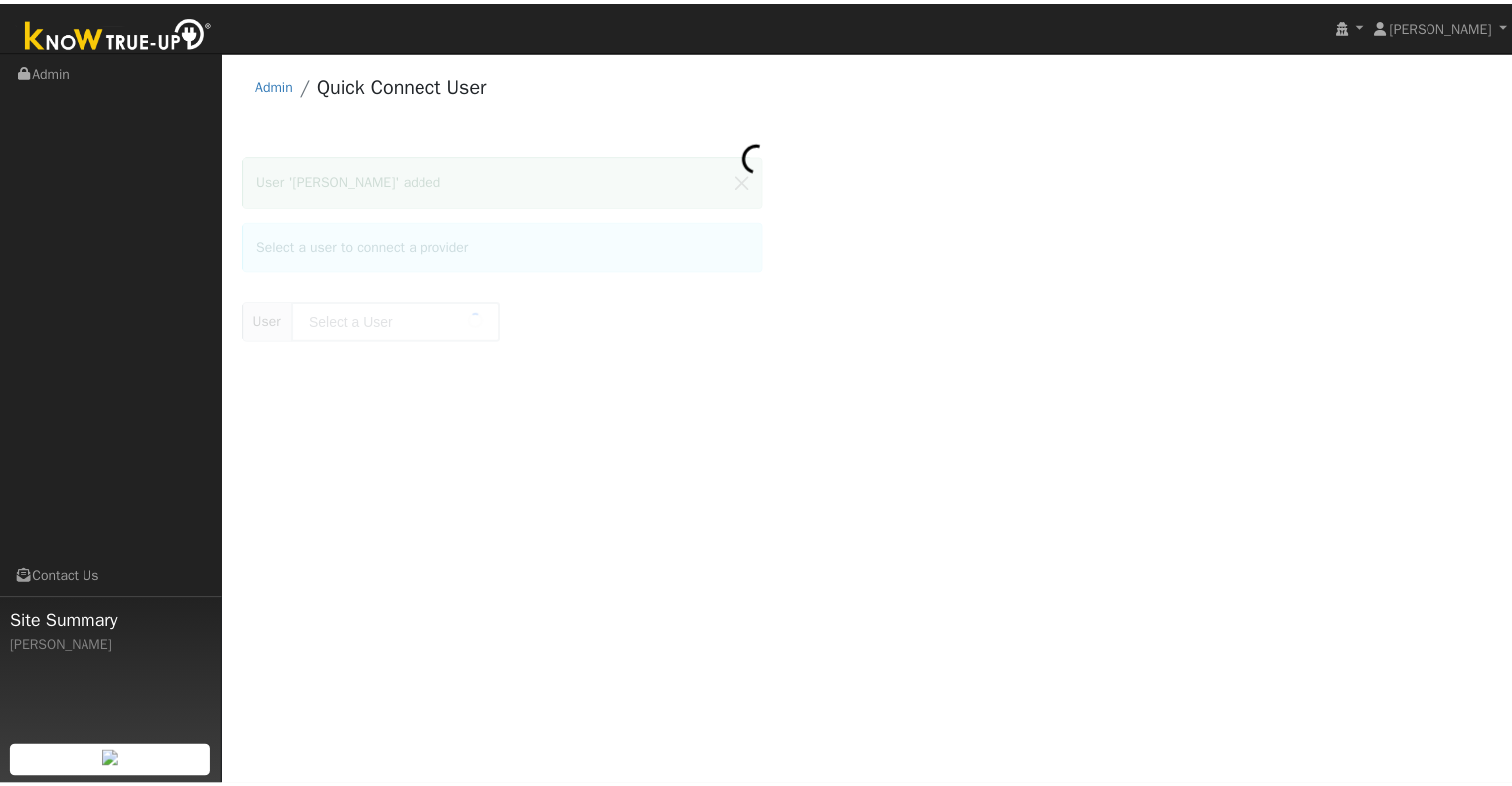 scroll, scrollTop: 0, scrollLeft: 0, axis: both 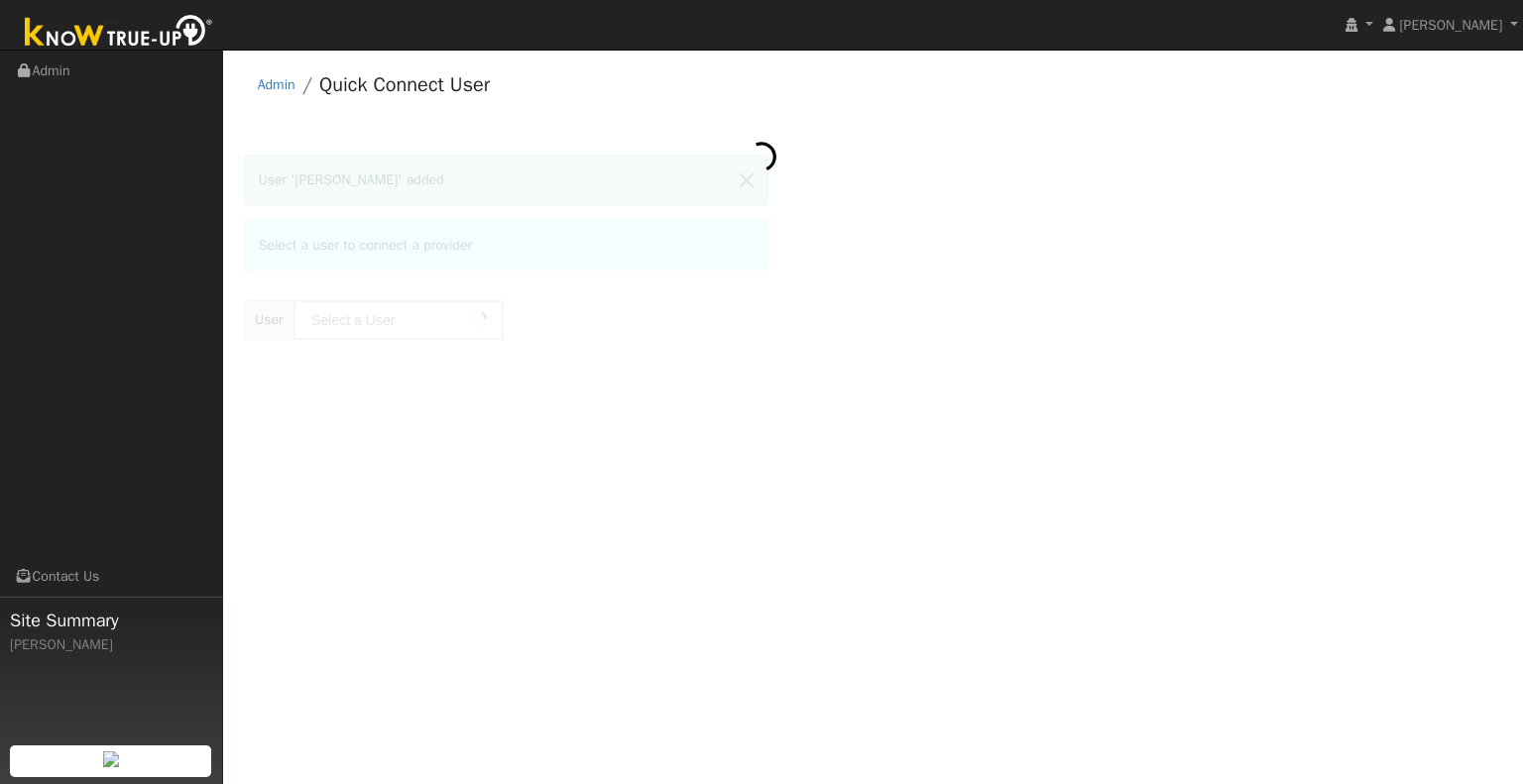 type on "[PERSON_NAME]" 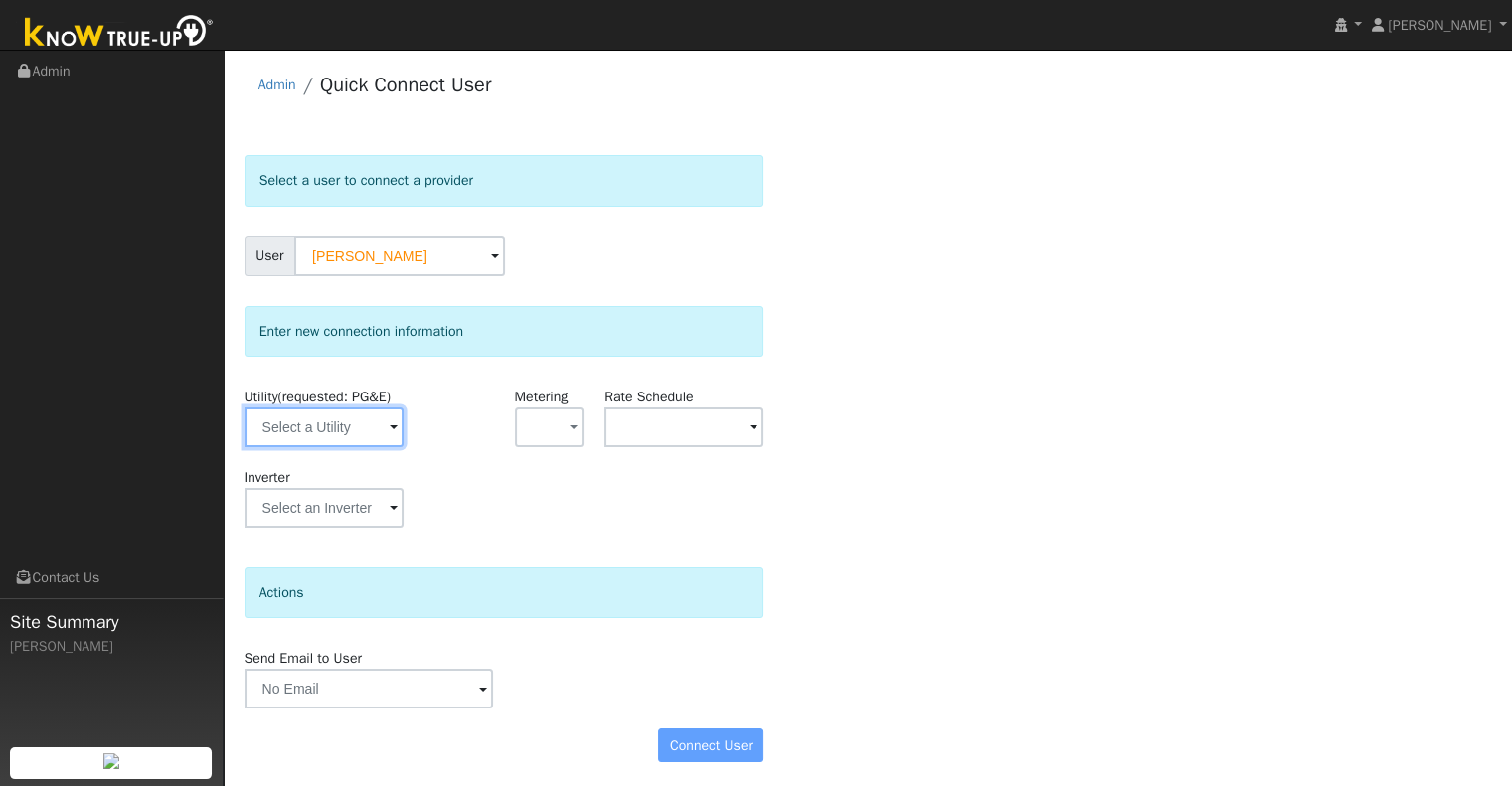 click at bounding box center (324, 427) 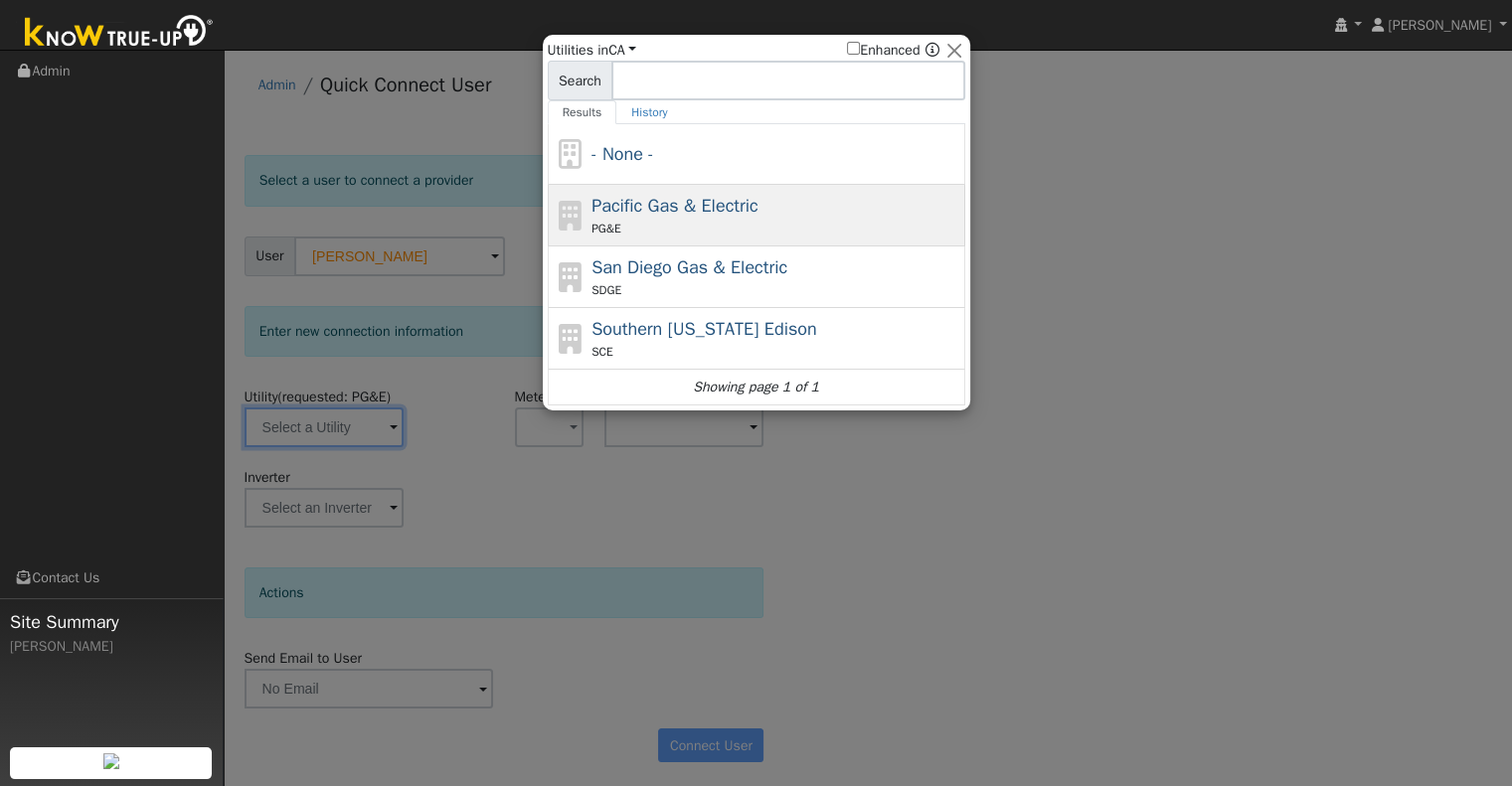 click on "PG&E" at bounding box center (775, 229) 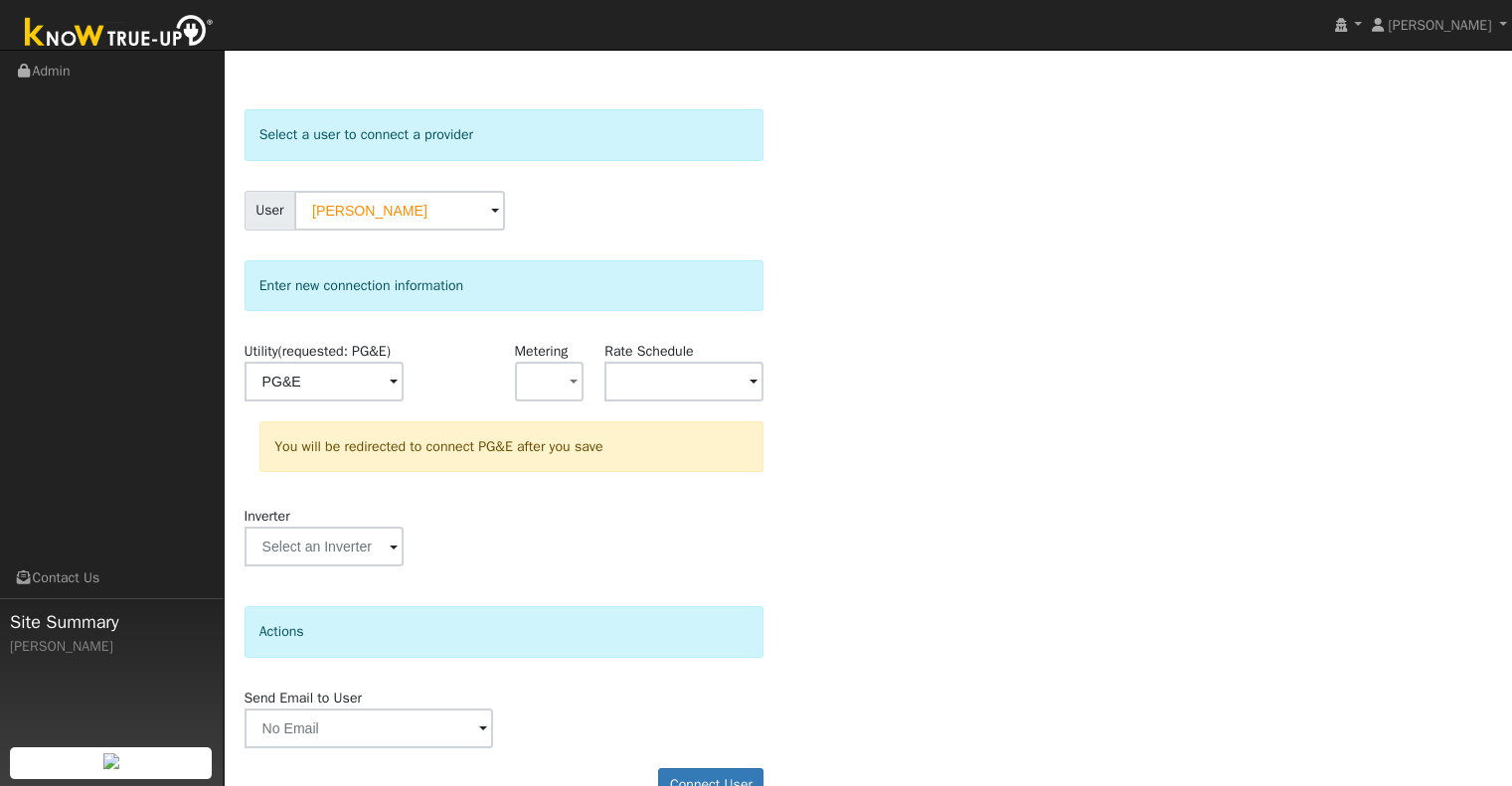 scroll, scrollTop: 88, scrollLeft: 0, axis: vertical 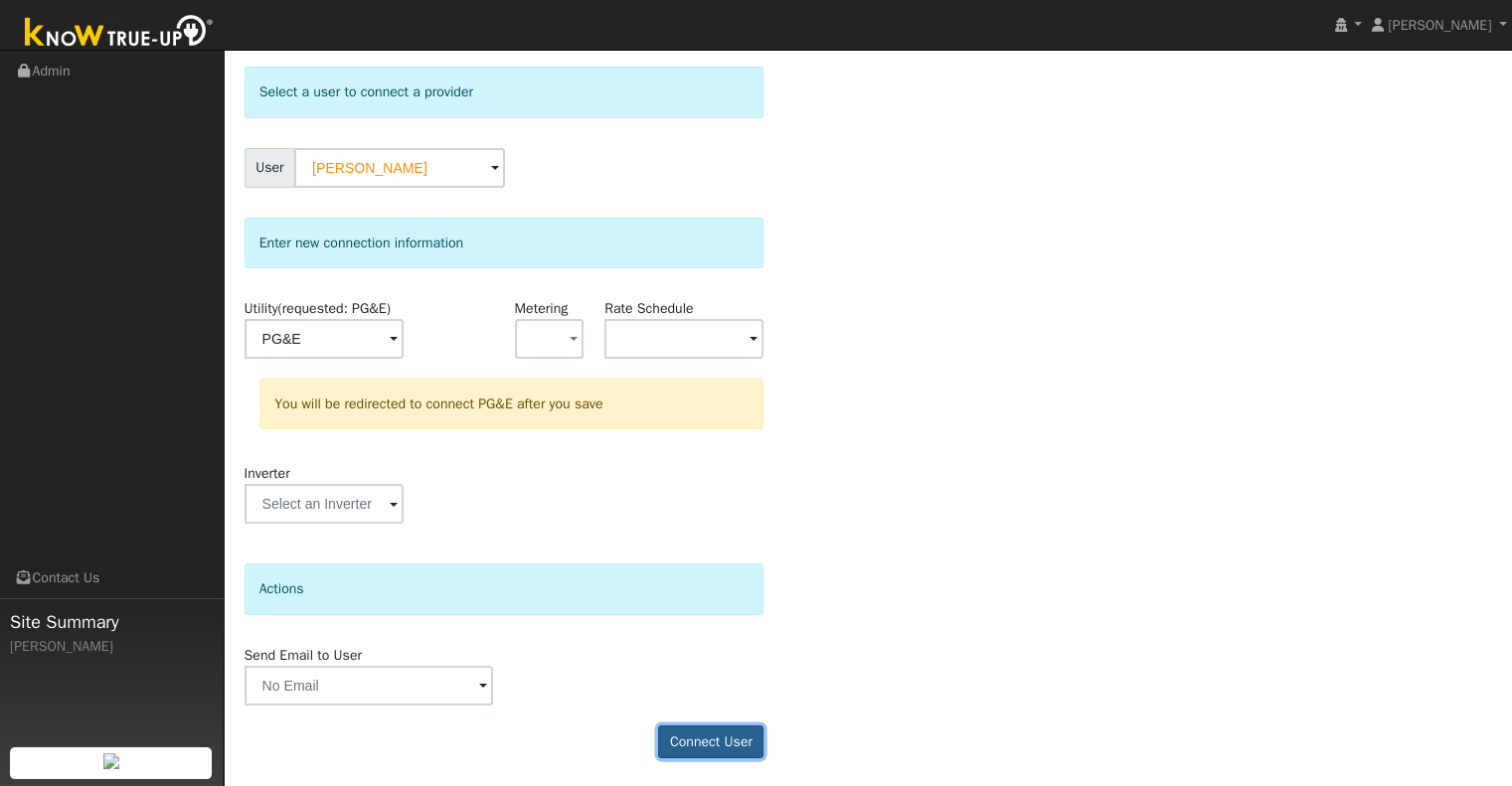 click on "Connect User" at bounding box center (711, 742) 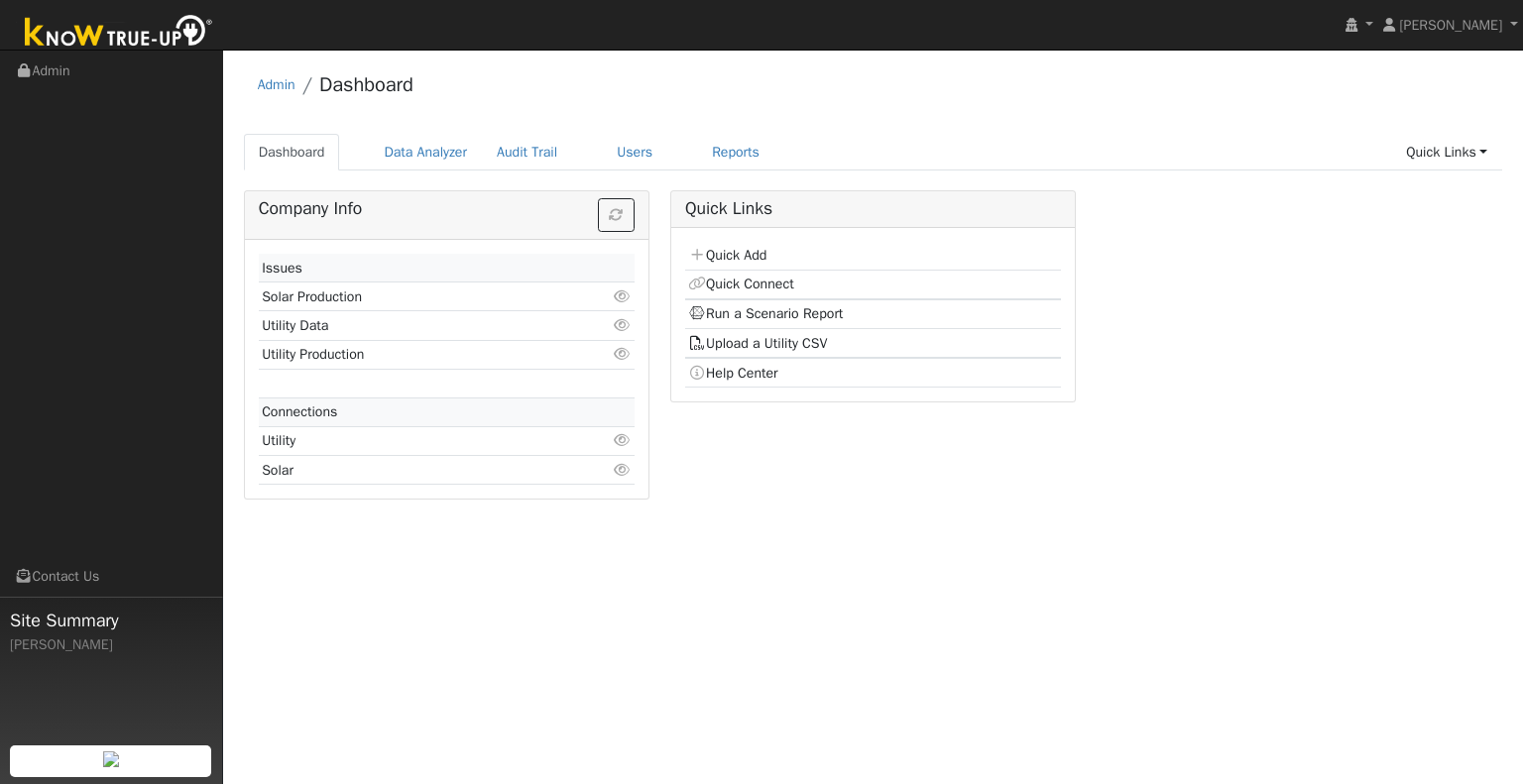 scroll, scrollTop: 0, scrollLeft: 0, axis: both 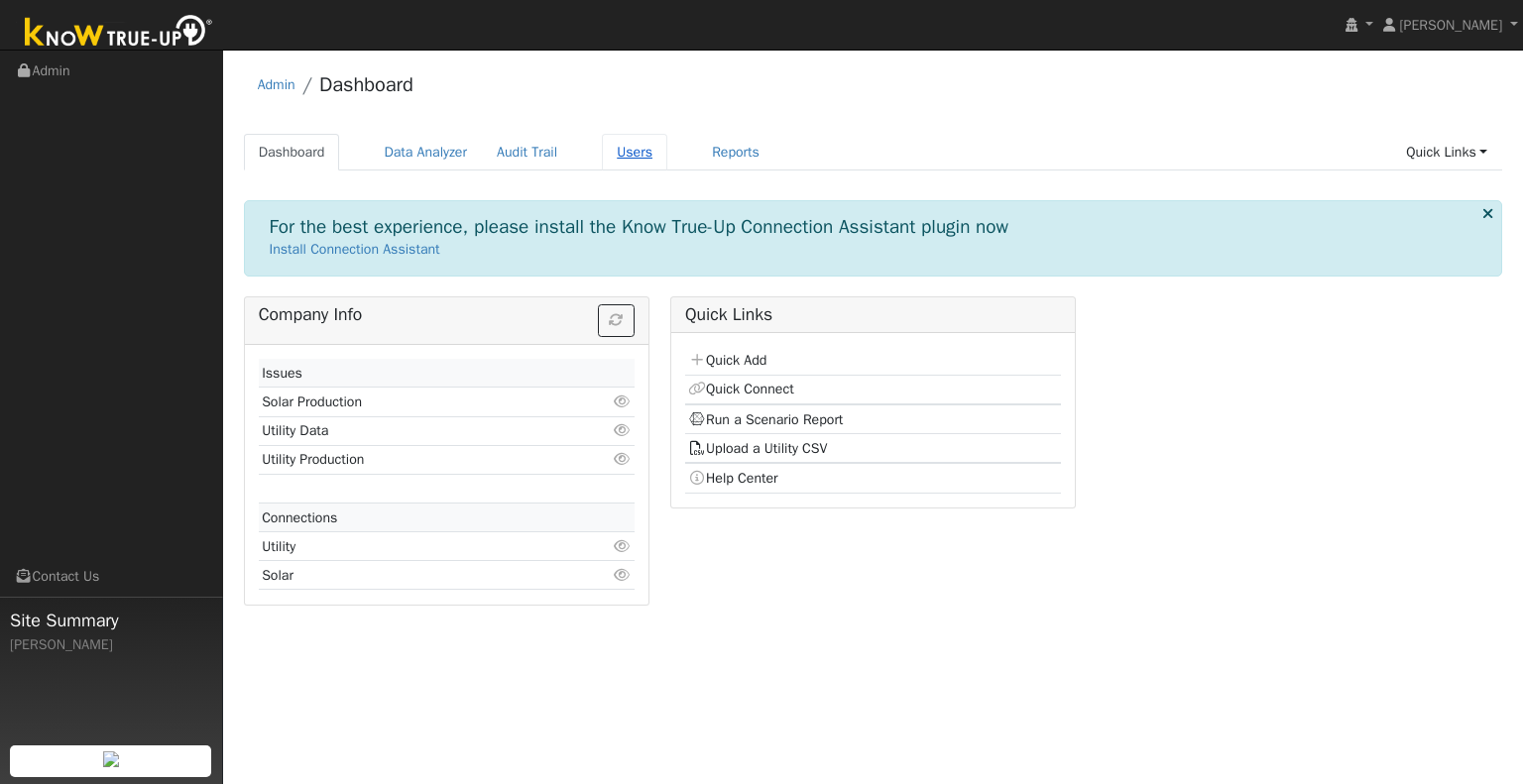 click on "Users" at bounding box center (635, 152) 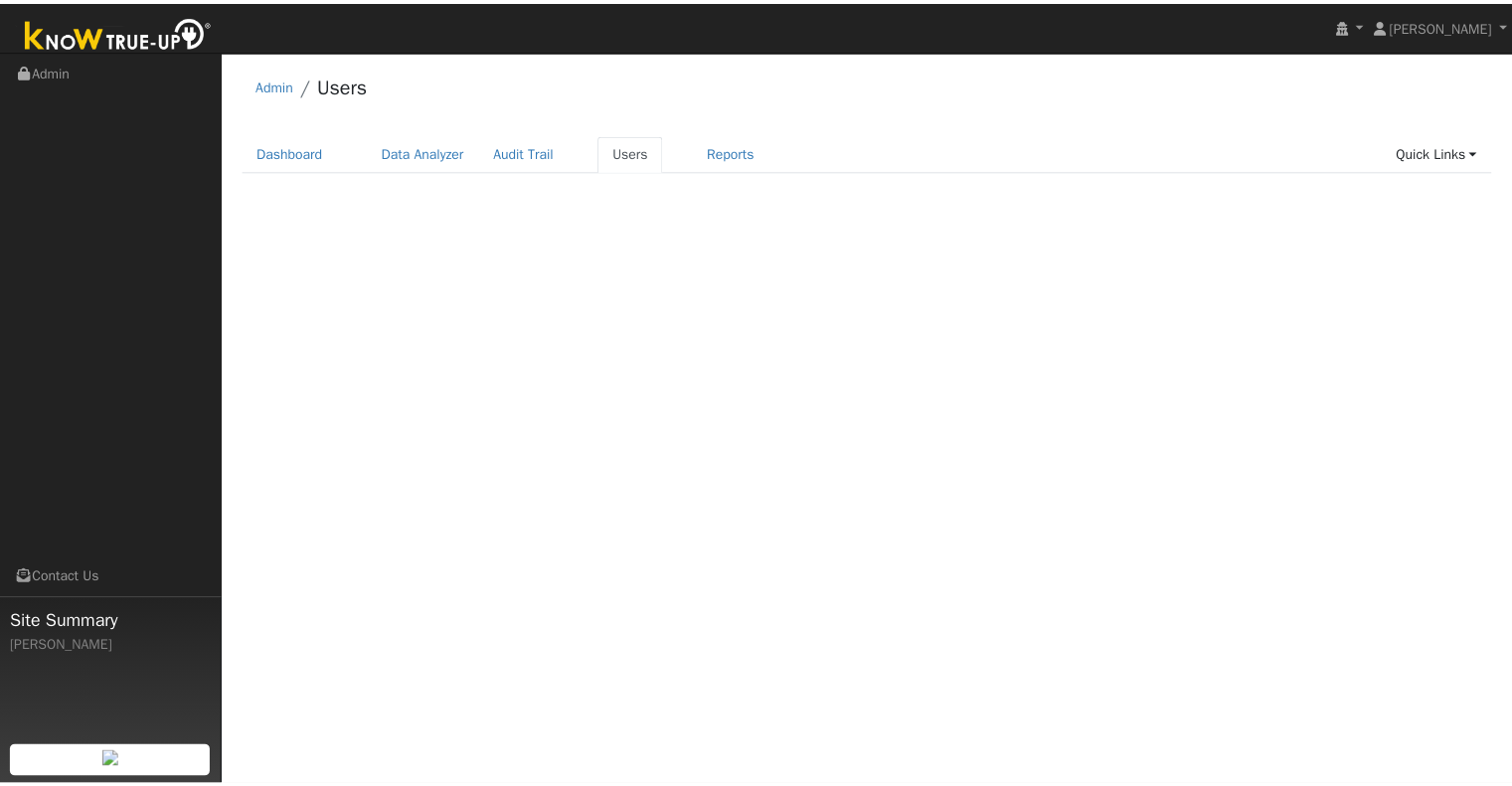 scroll, scrollTop: 0, scrollLeft: 0, axis: both 